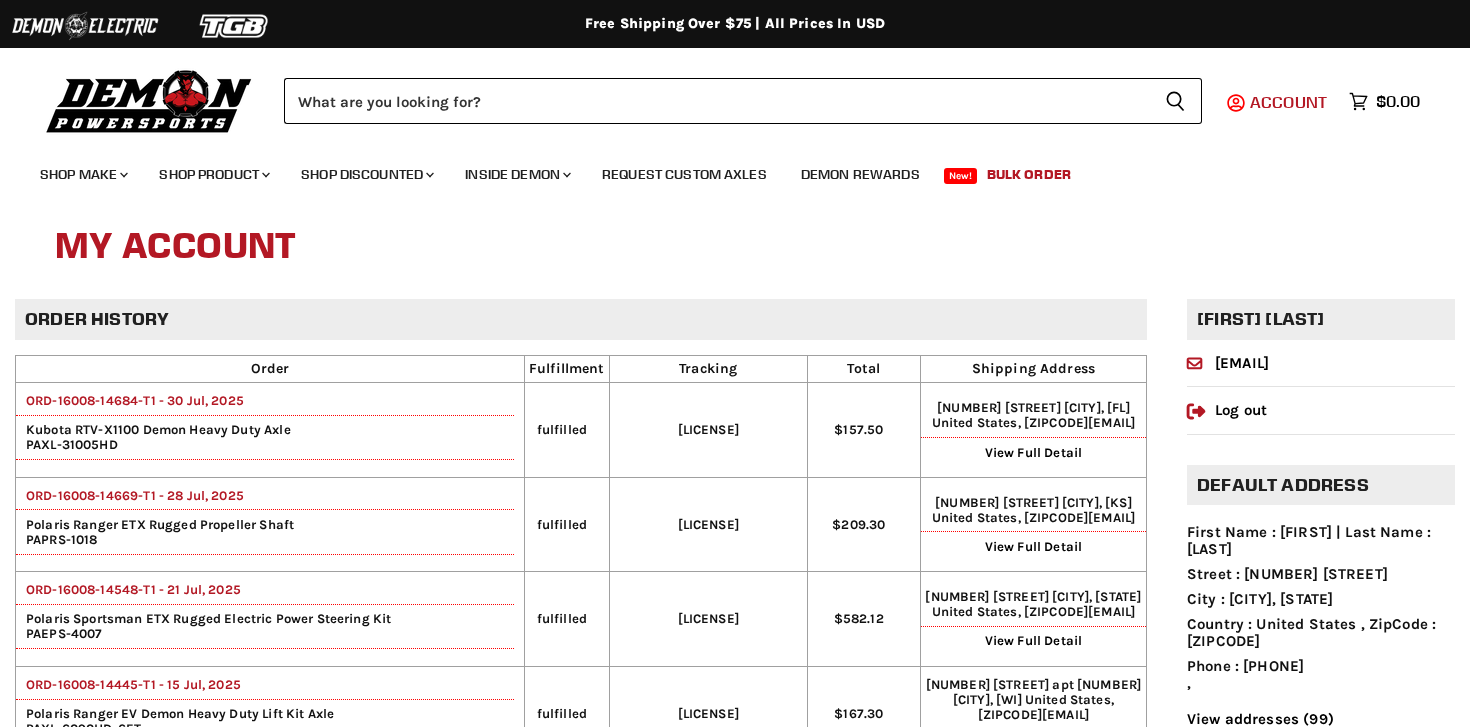 scroll, scrollTop: 0, scrollLeft: 0, axis: both 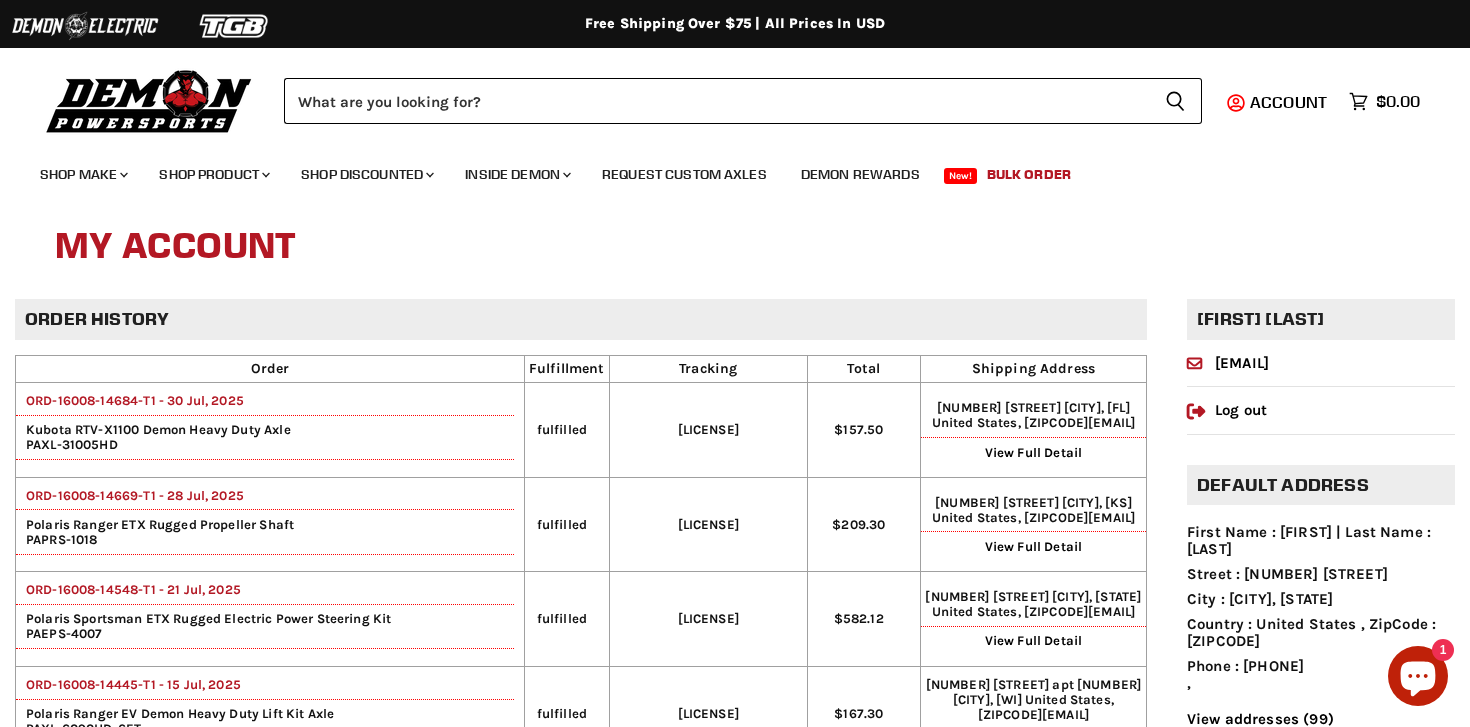 click on "Close dialog JOIN THE TEAM.
Sign Up to Receive Special Offers!
Be The First To Receive News about Our Newest Sales, Products, and Activities!
SIGN UP By signing up, you agree to receive email marketing. Unsubscribe at any time. ******" at bounding box center (735, 363) 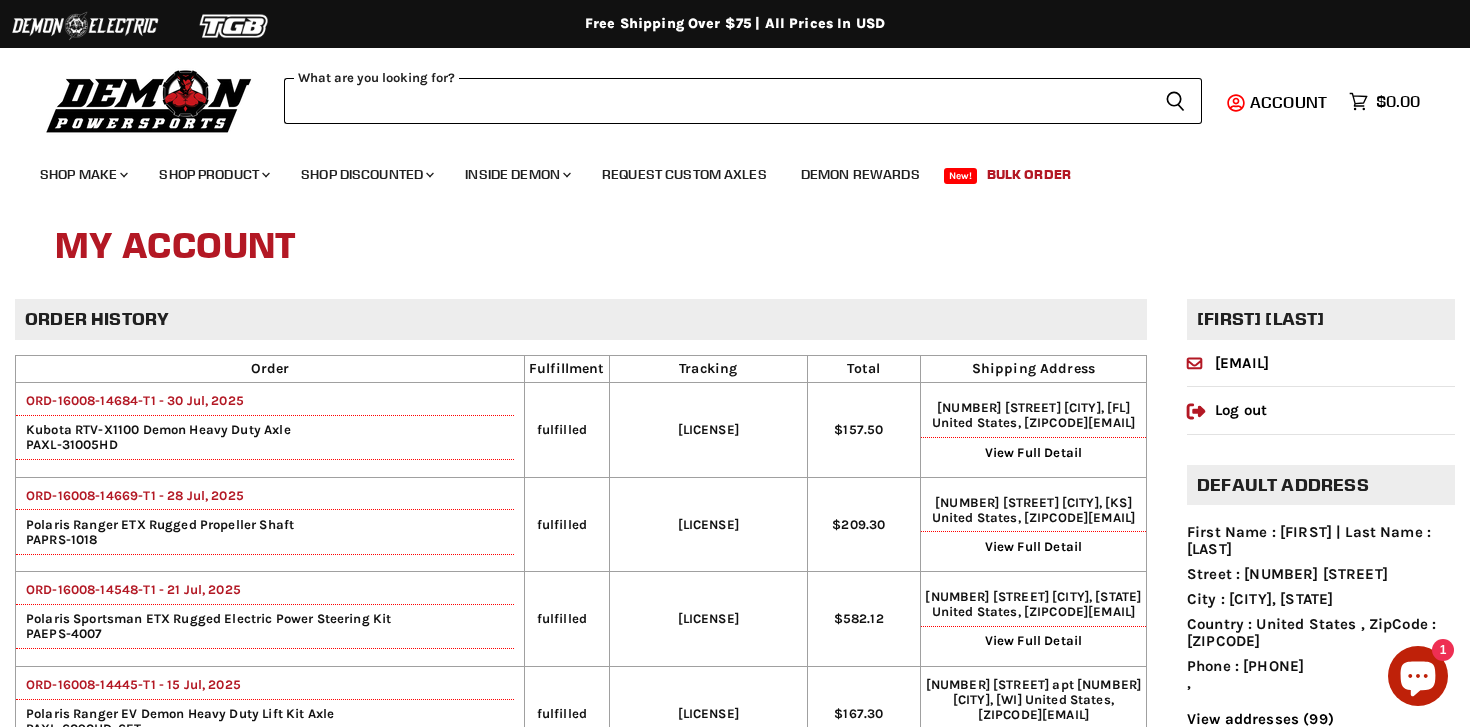 click on "What are you looking for?" at bounding box center [716, 101] 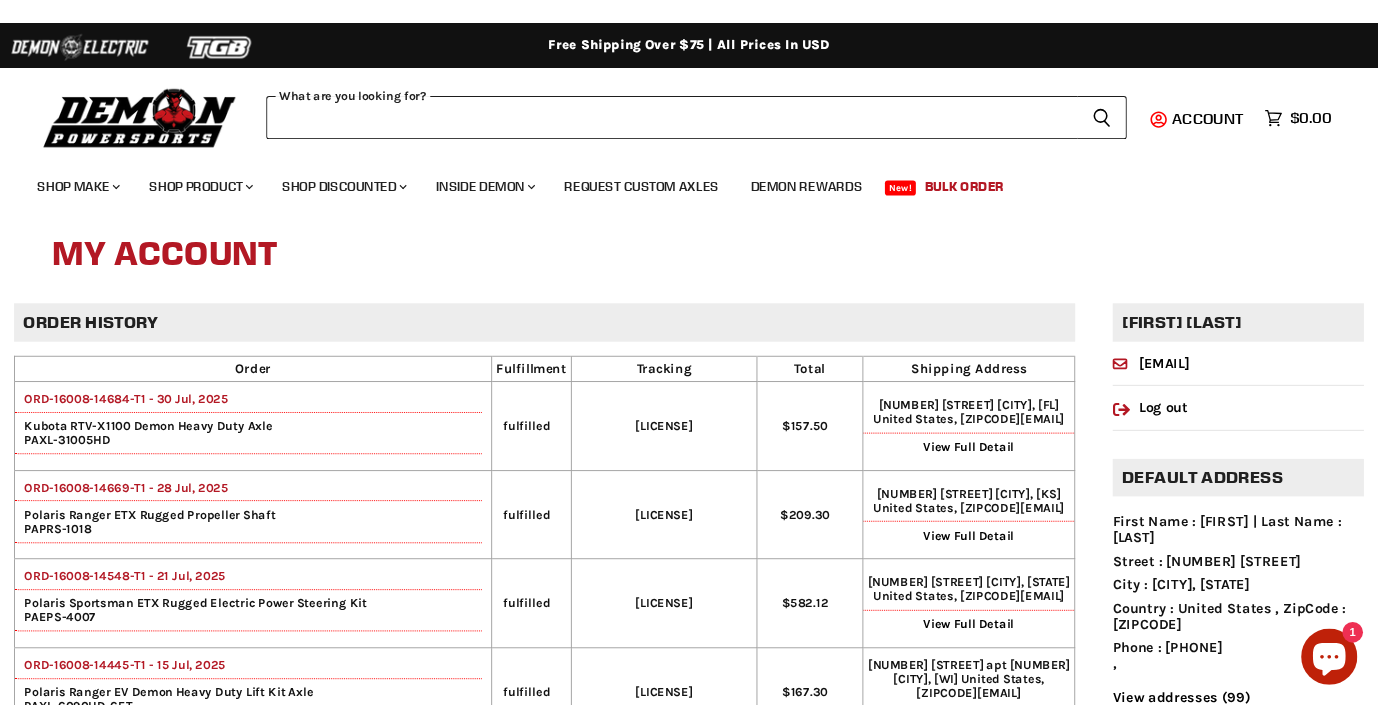 scroll, scrollTop: 0, scrollLeft: 0, axis: both 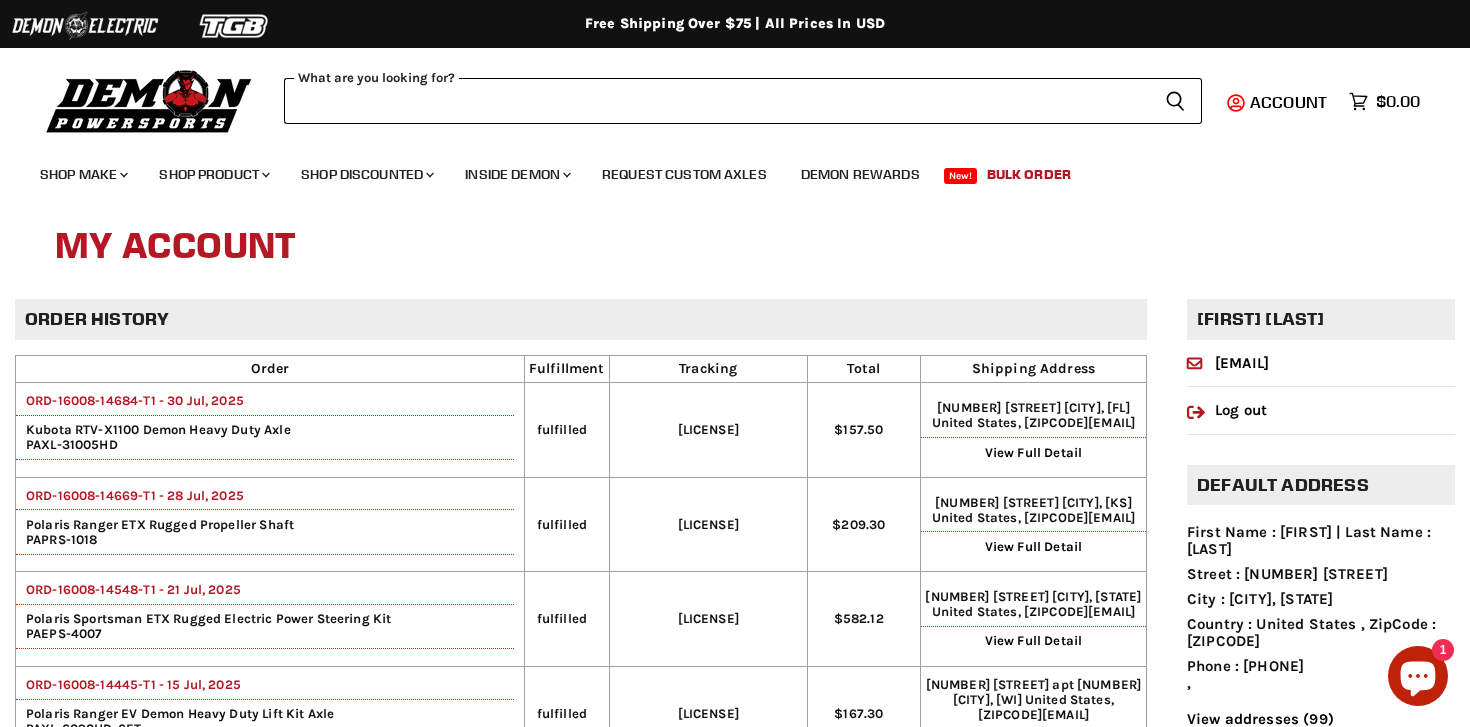 paste on "**********" 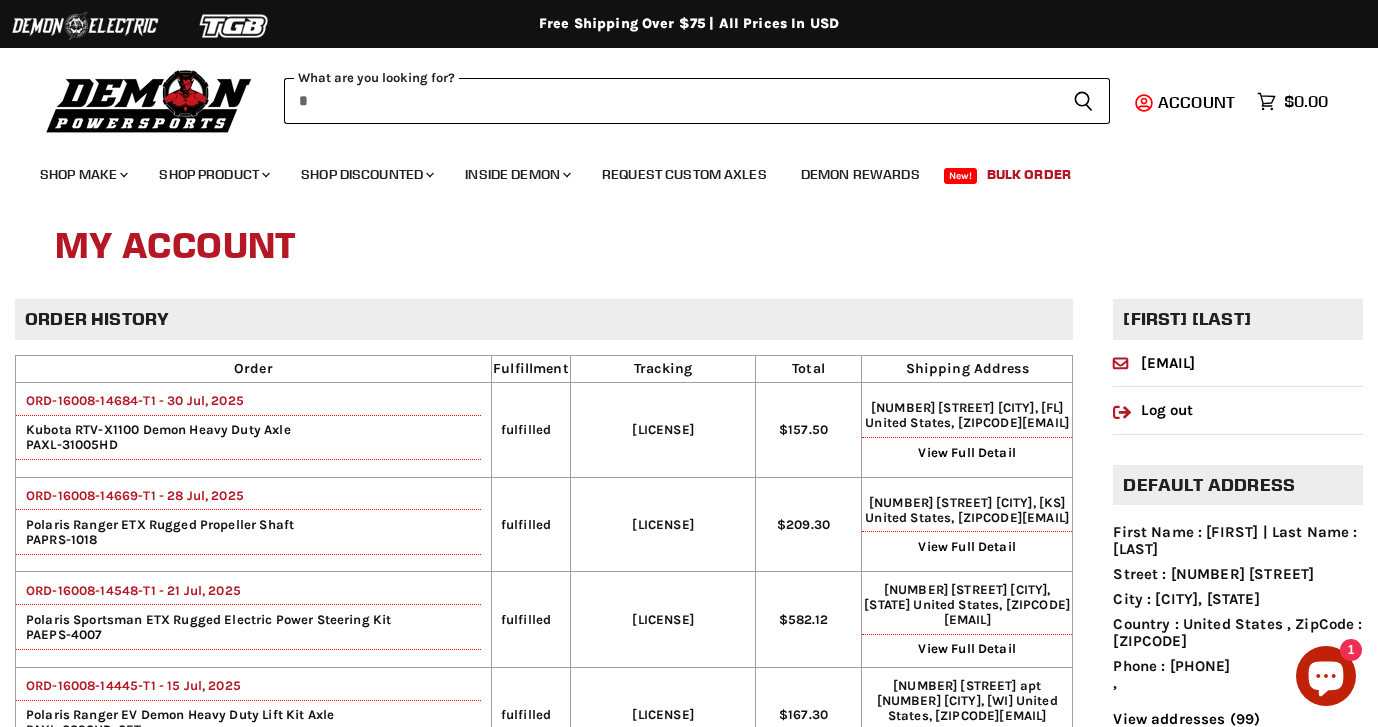 paste on "**********" 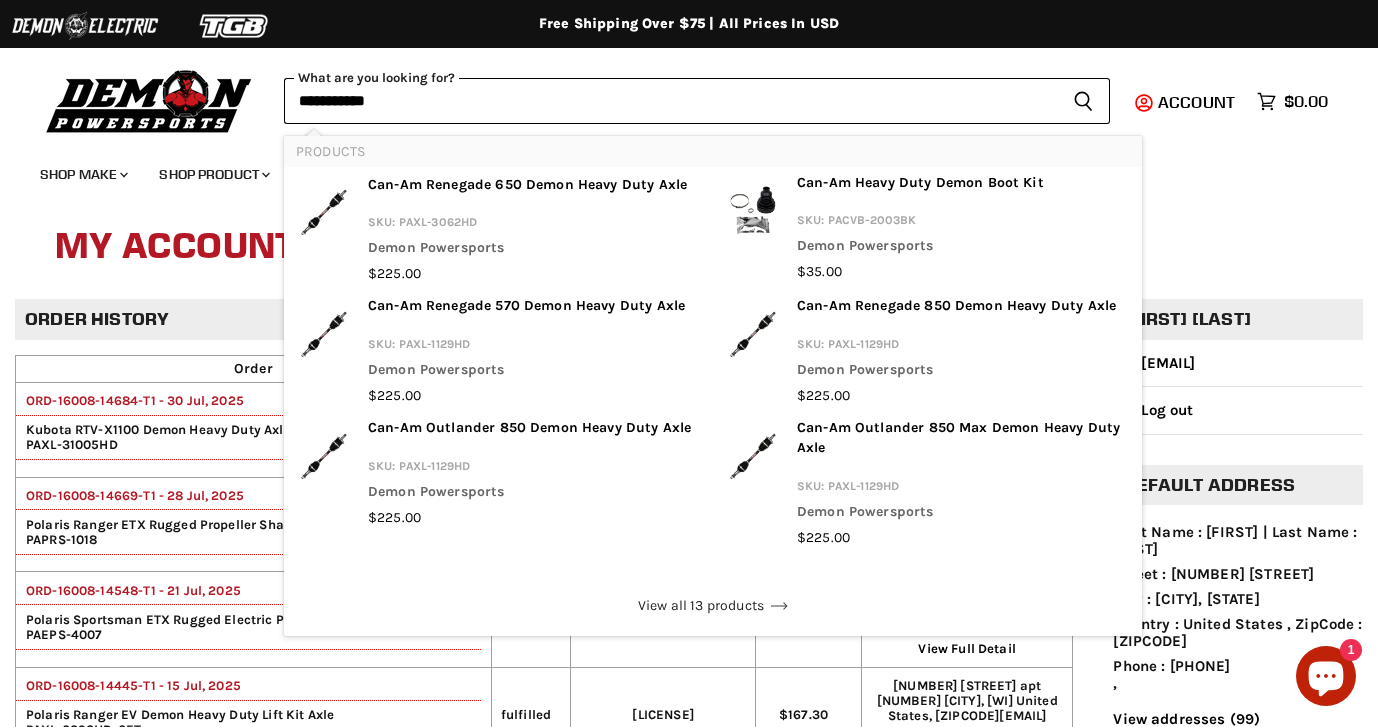 type on "**********" 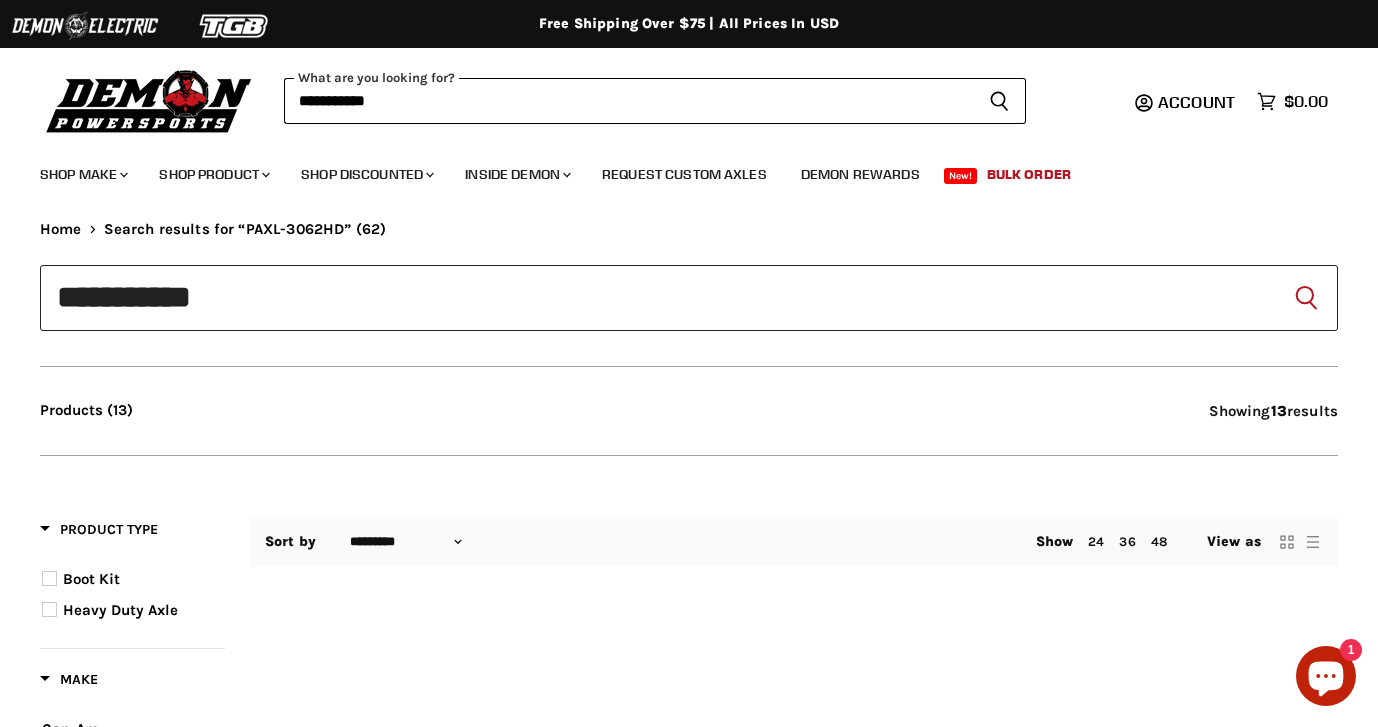 scroll, scrollTop: 34, scrollLeft: 0, axis: vertical 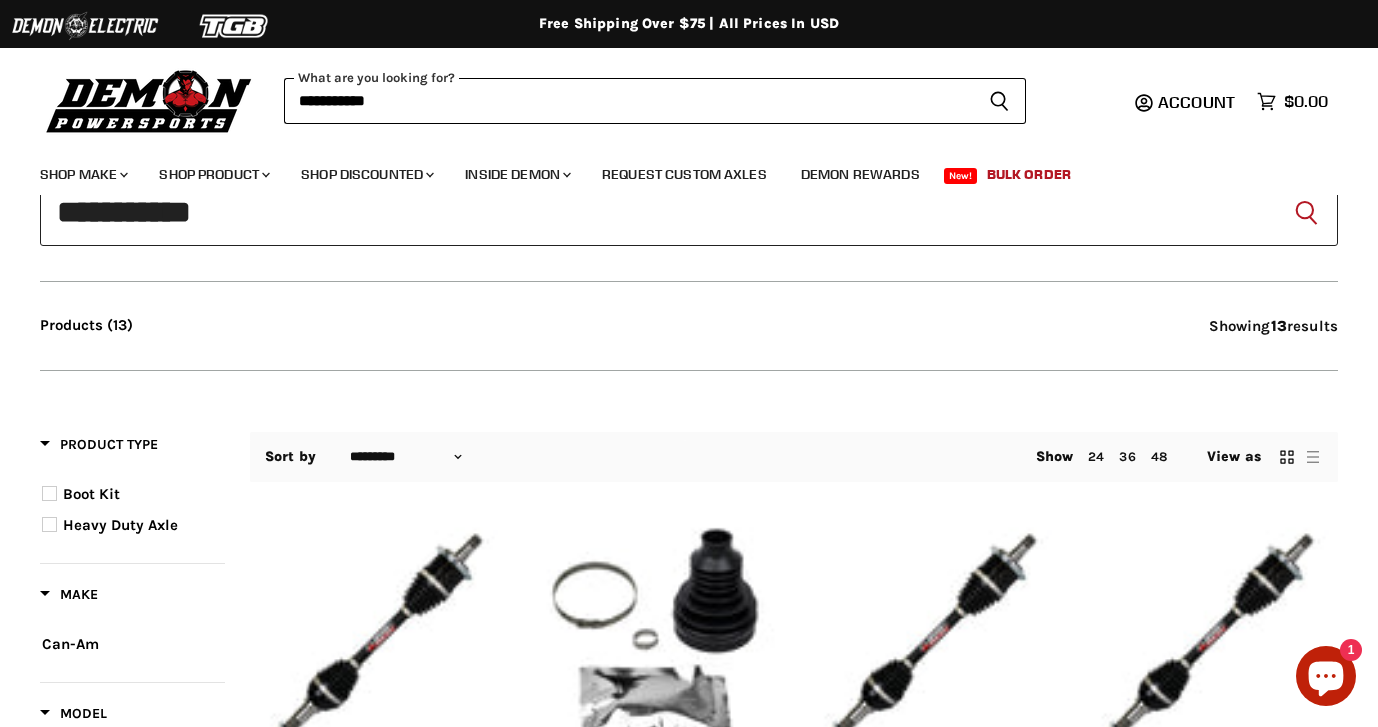 type on "**********" 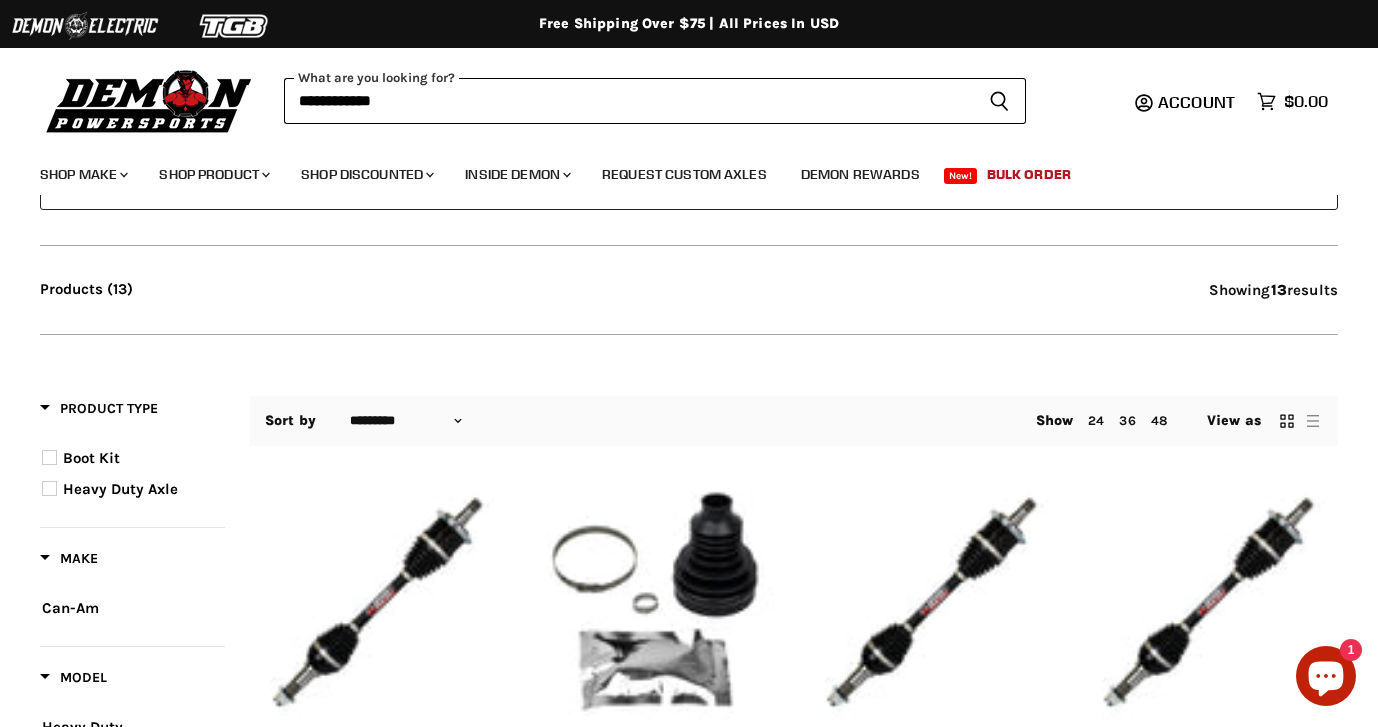 scroll, scrollTop: 131, scrollLeft: 0, axis: vertical 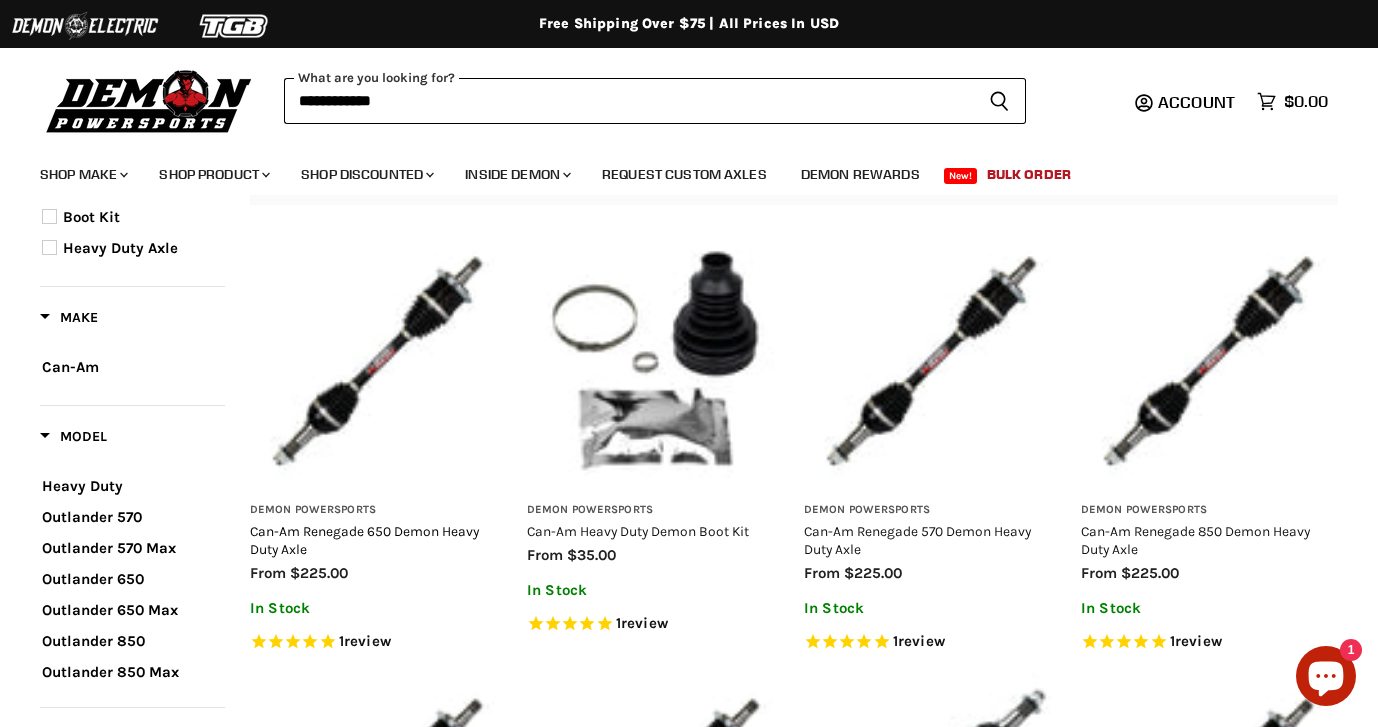 click on "Can-Am Renegade 650 Demon Heavy Duty Axle" at bounding box center [364, 540] 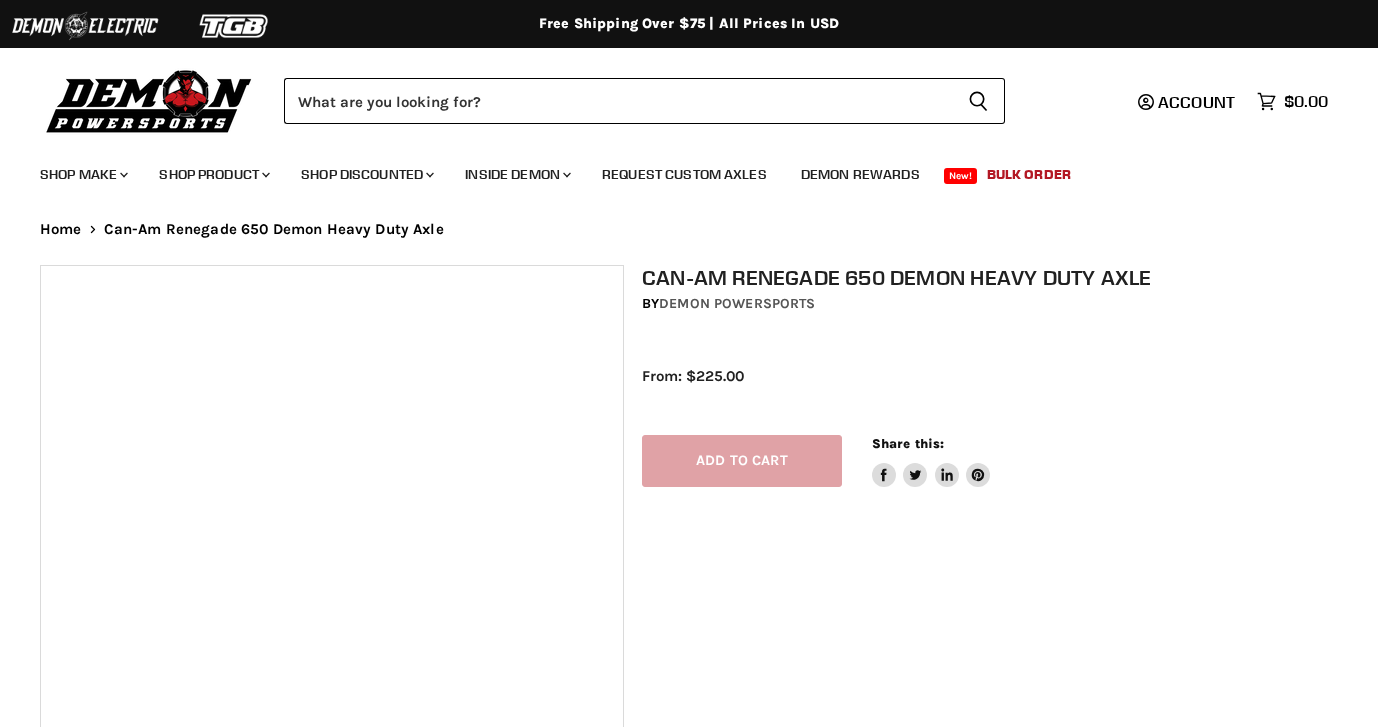 scroll, scrollTop: 0, scrollLeft: 0, axis: both 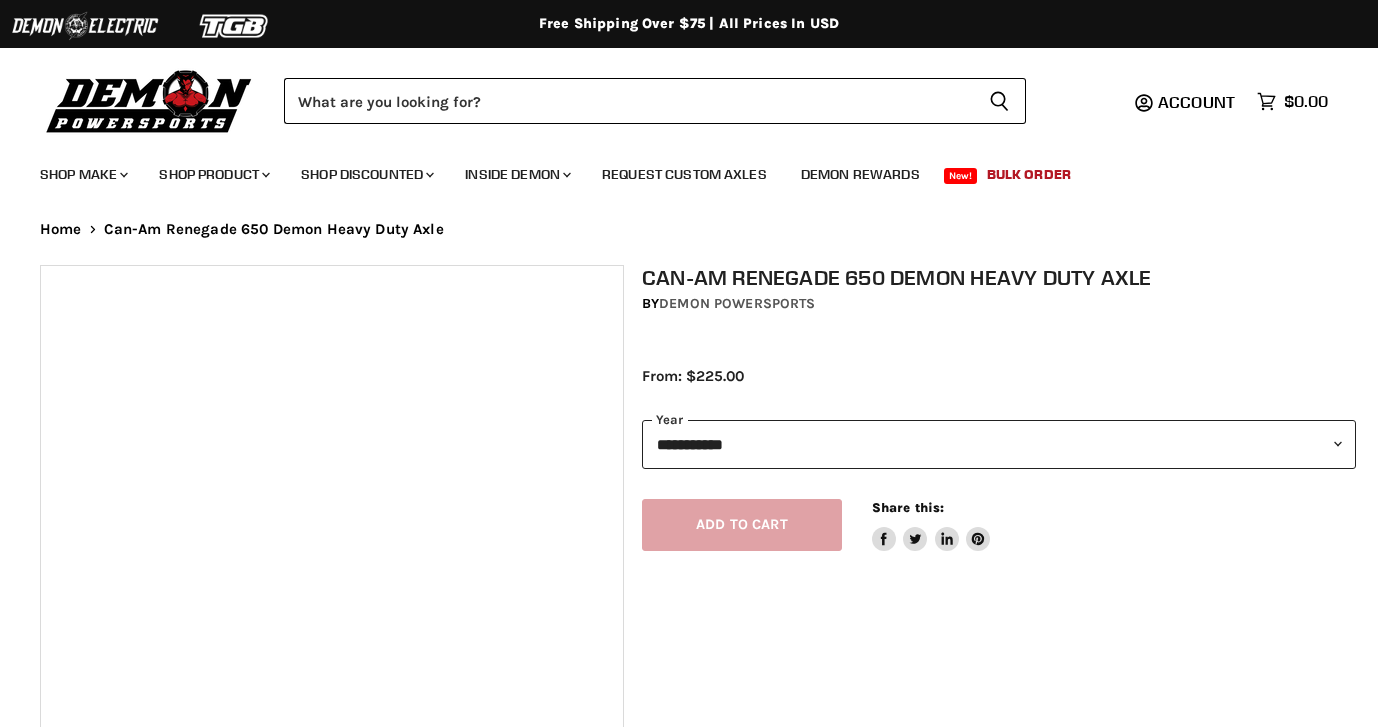 select on "******" 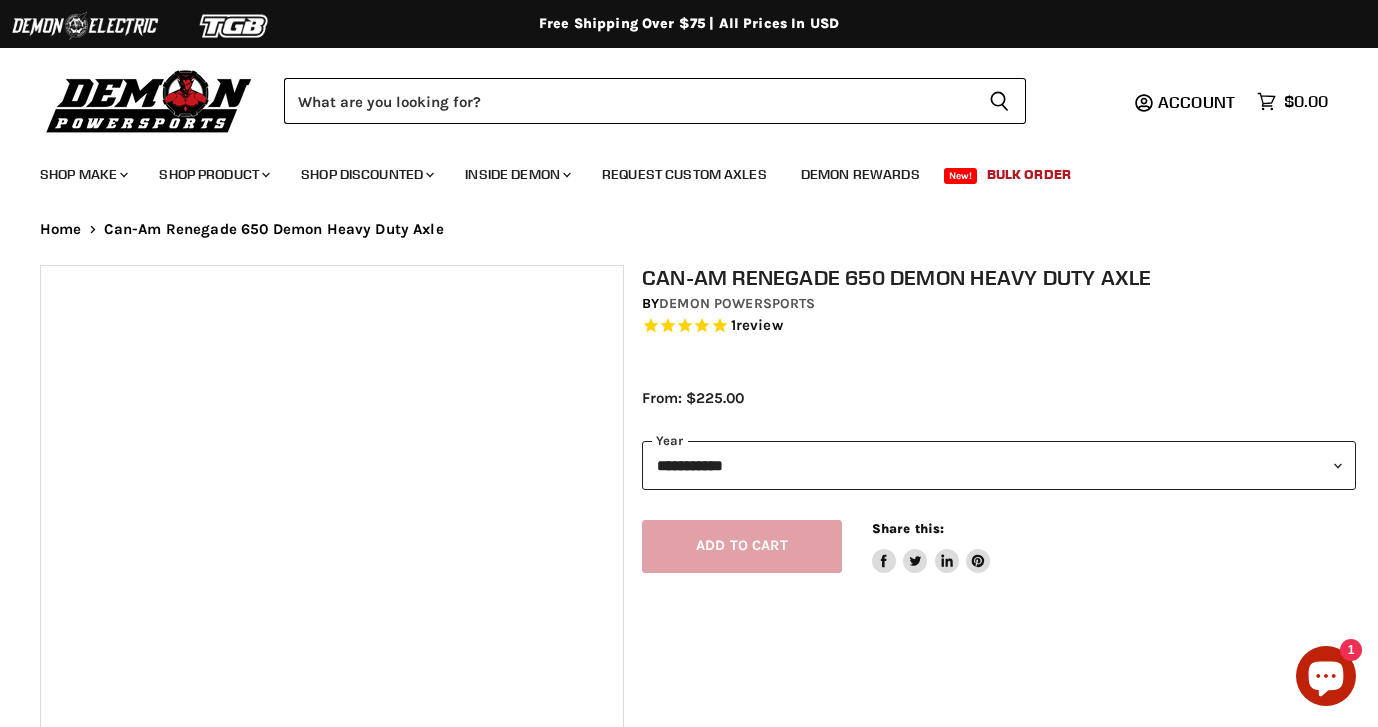 scroll, scrollTop: 0, scrollLeft: 0, axis: both 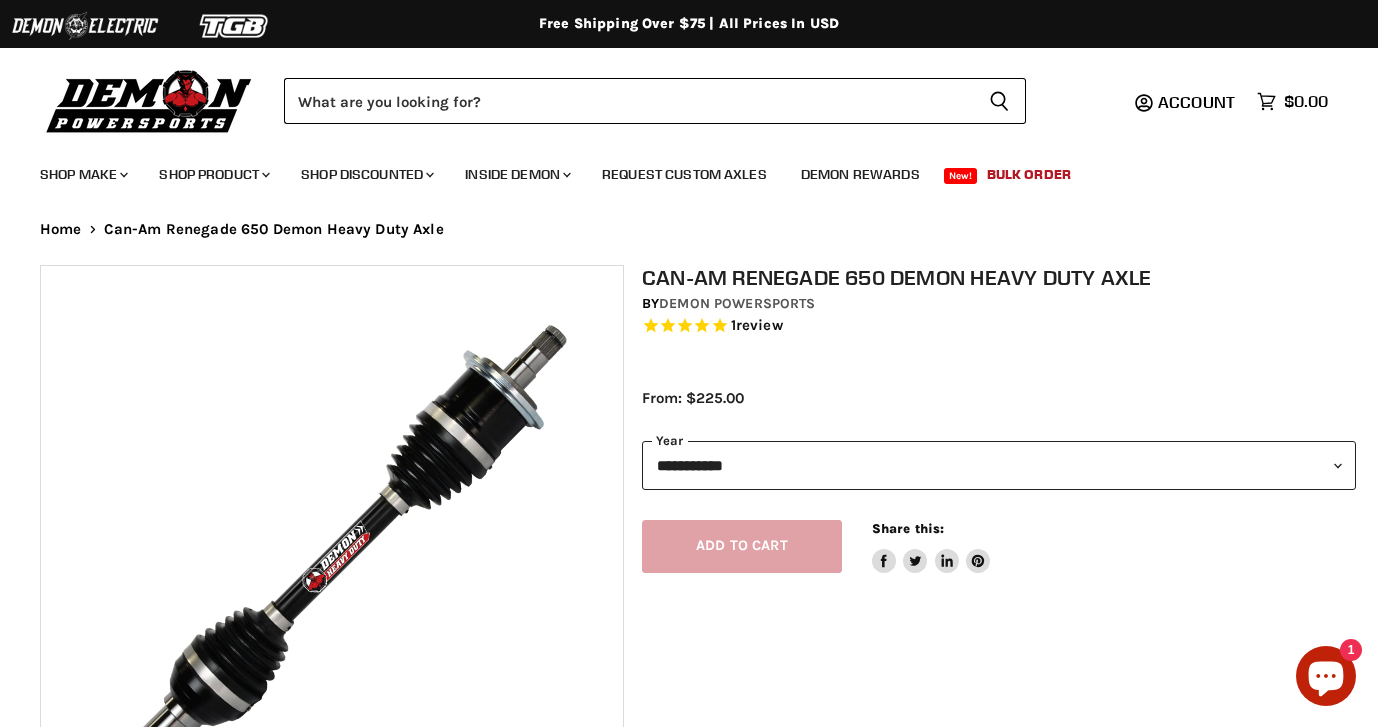 click on "**********" at bounding box center [999, 465] 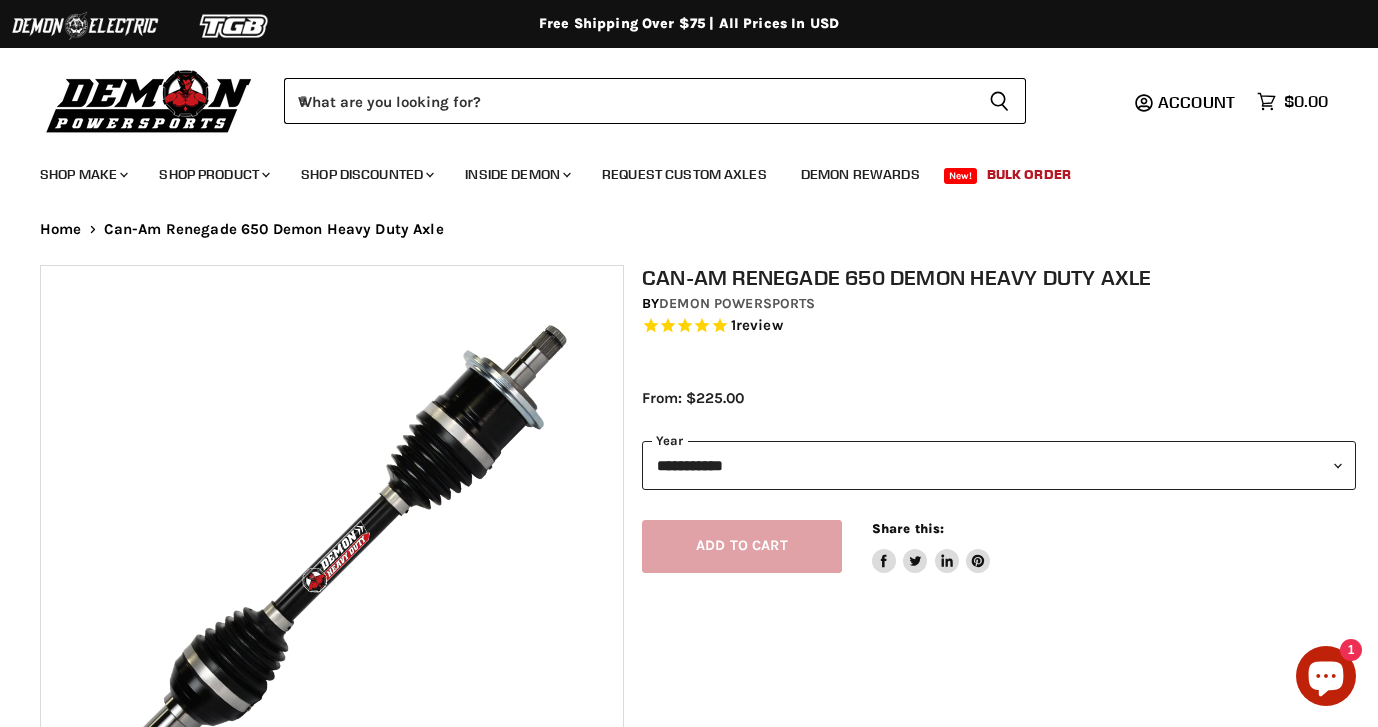 scroll, scrollTop: 0, scrollLeft: 0, axis: both 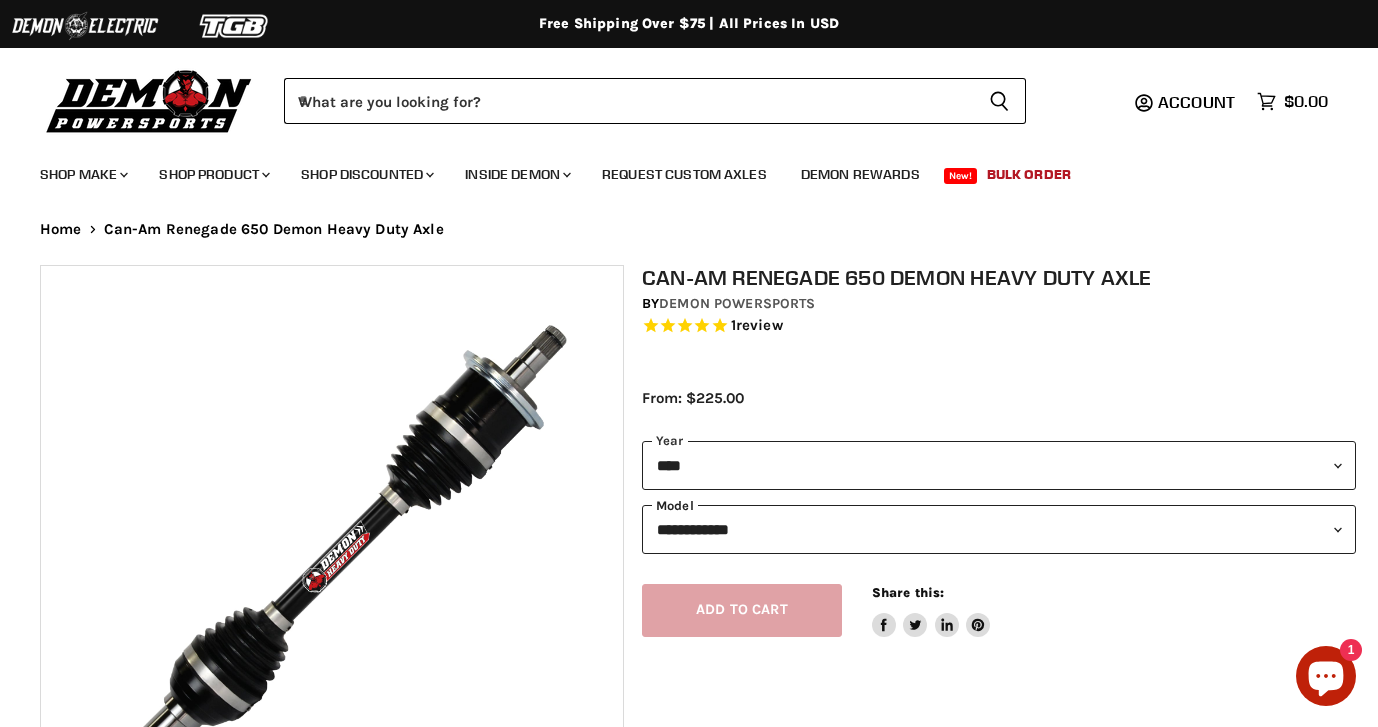 click on "**********" at bounding box center (999, 529) 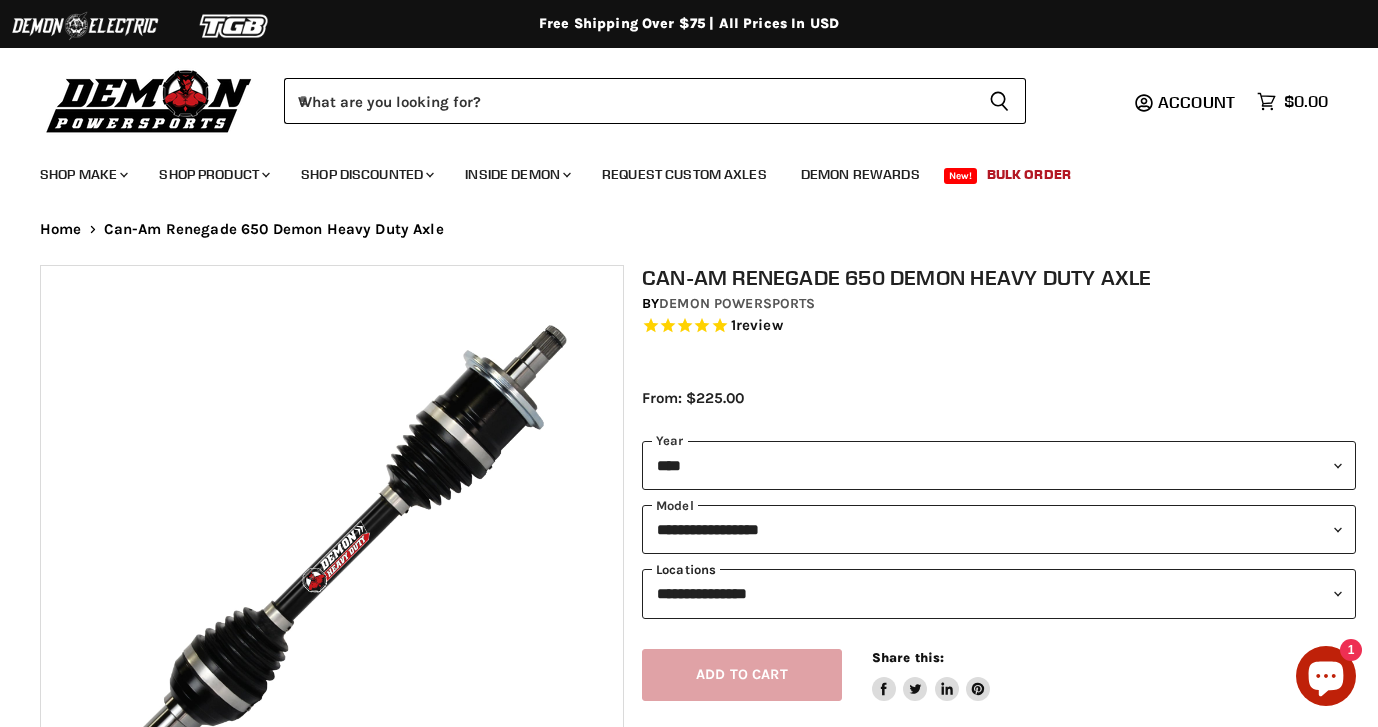 click on "**********" at bounding box center [999, 593] 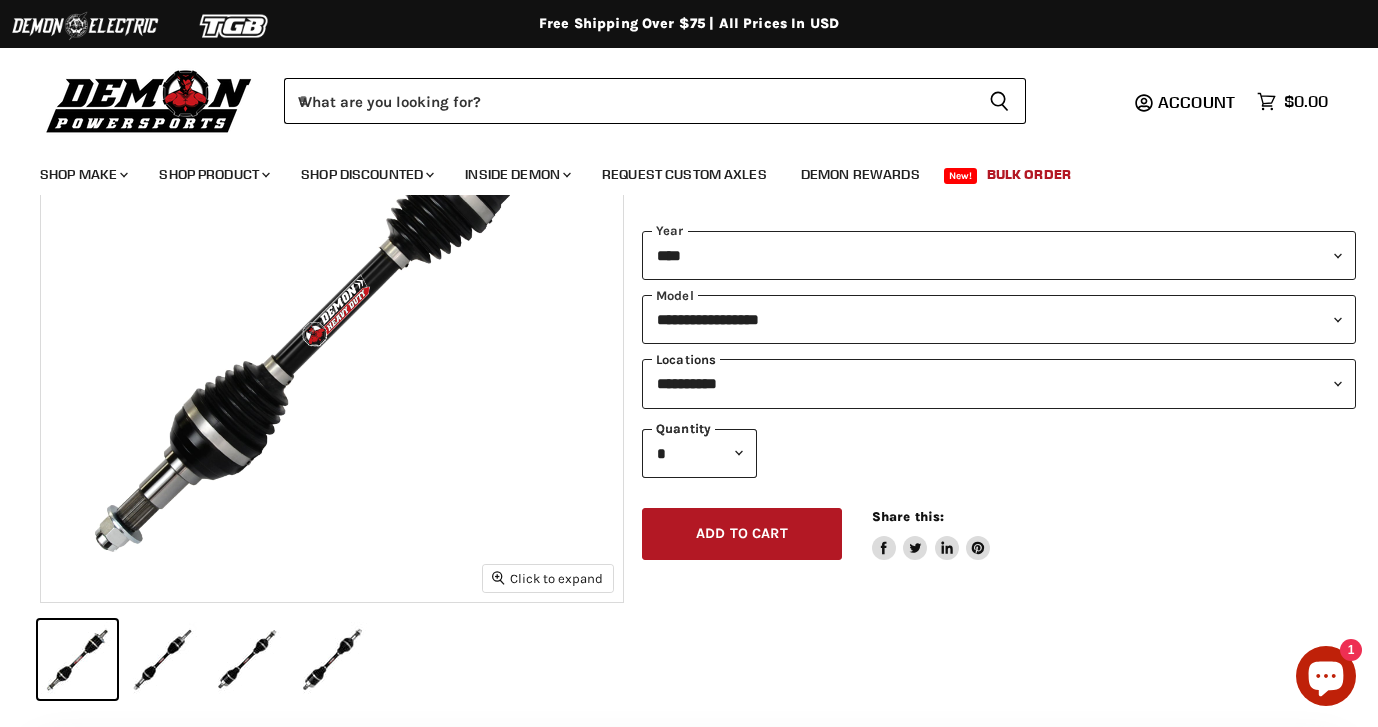 scroll, scrollTop: 349, scrollLeft: 0, axis: vertical 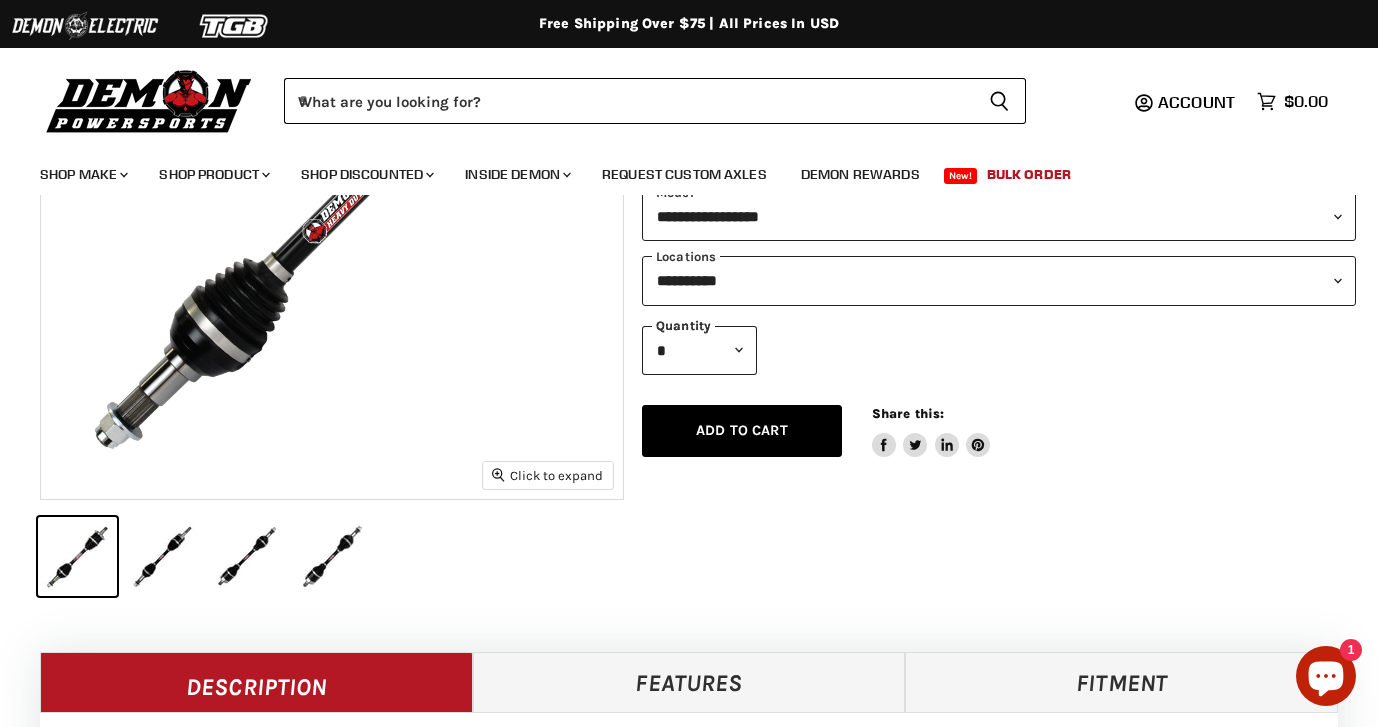 click on "Add to cart
Spinner icon" at bounding box center (742, 431) 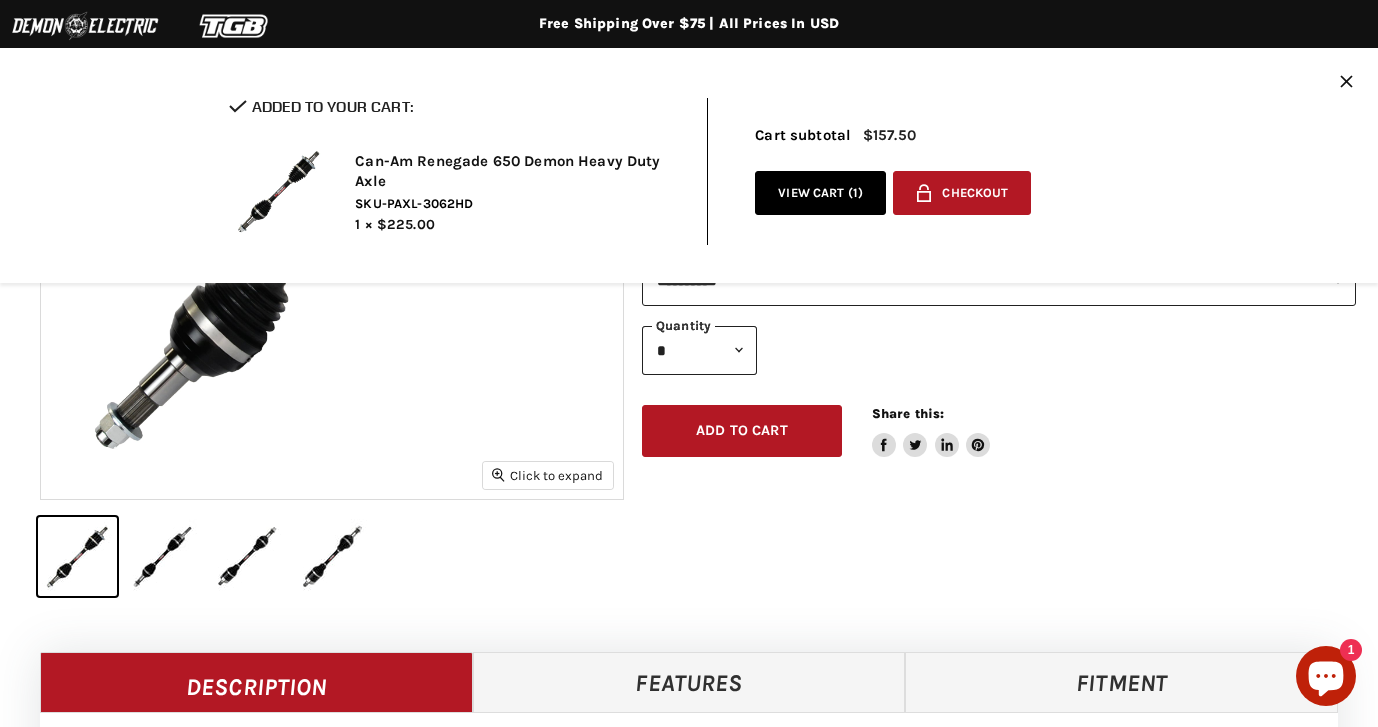 click on "View cart ( 1 )" at bounding box center (820, 193) 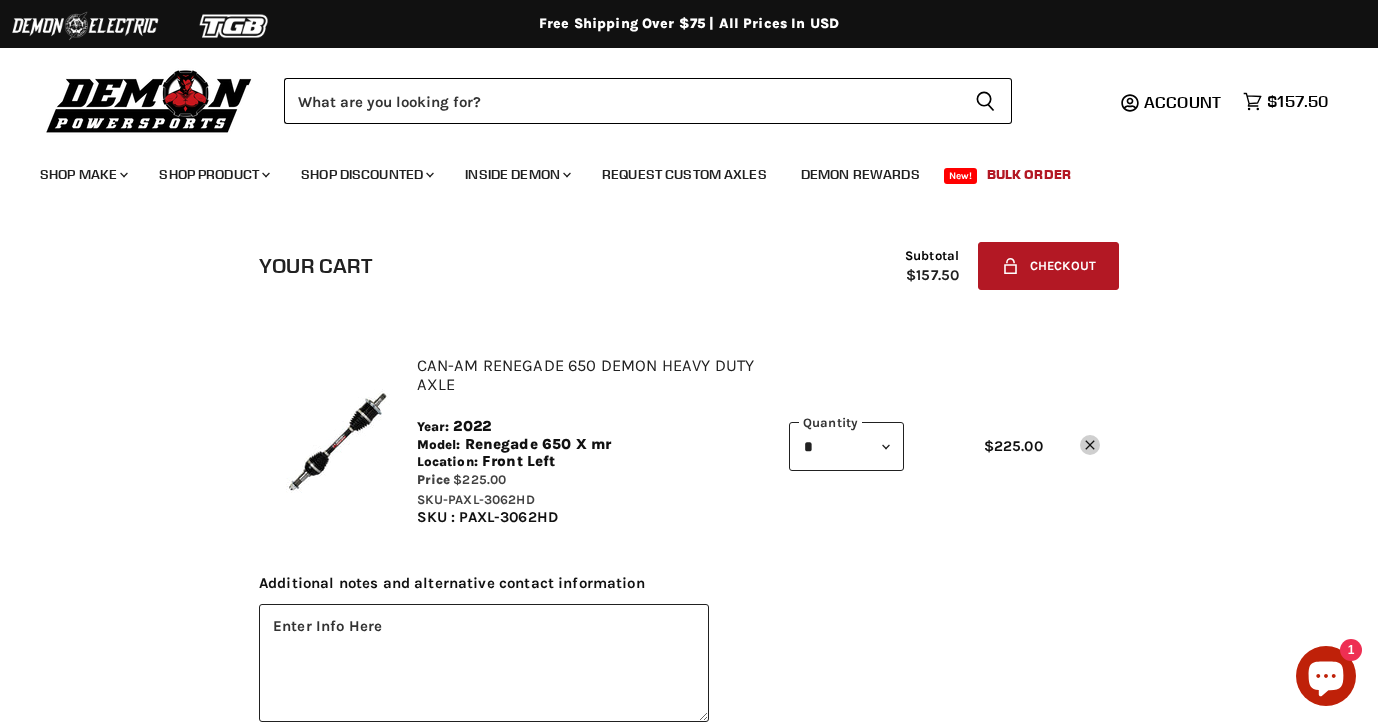 scroll, scrollTop: 0, scrollLeft: 0, axis: both 